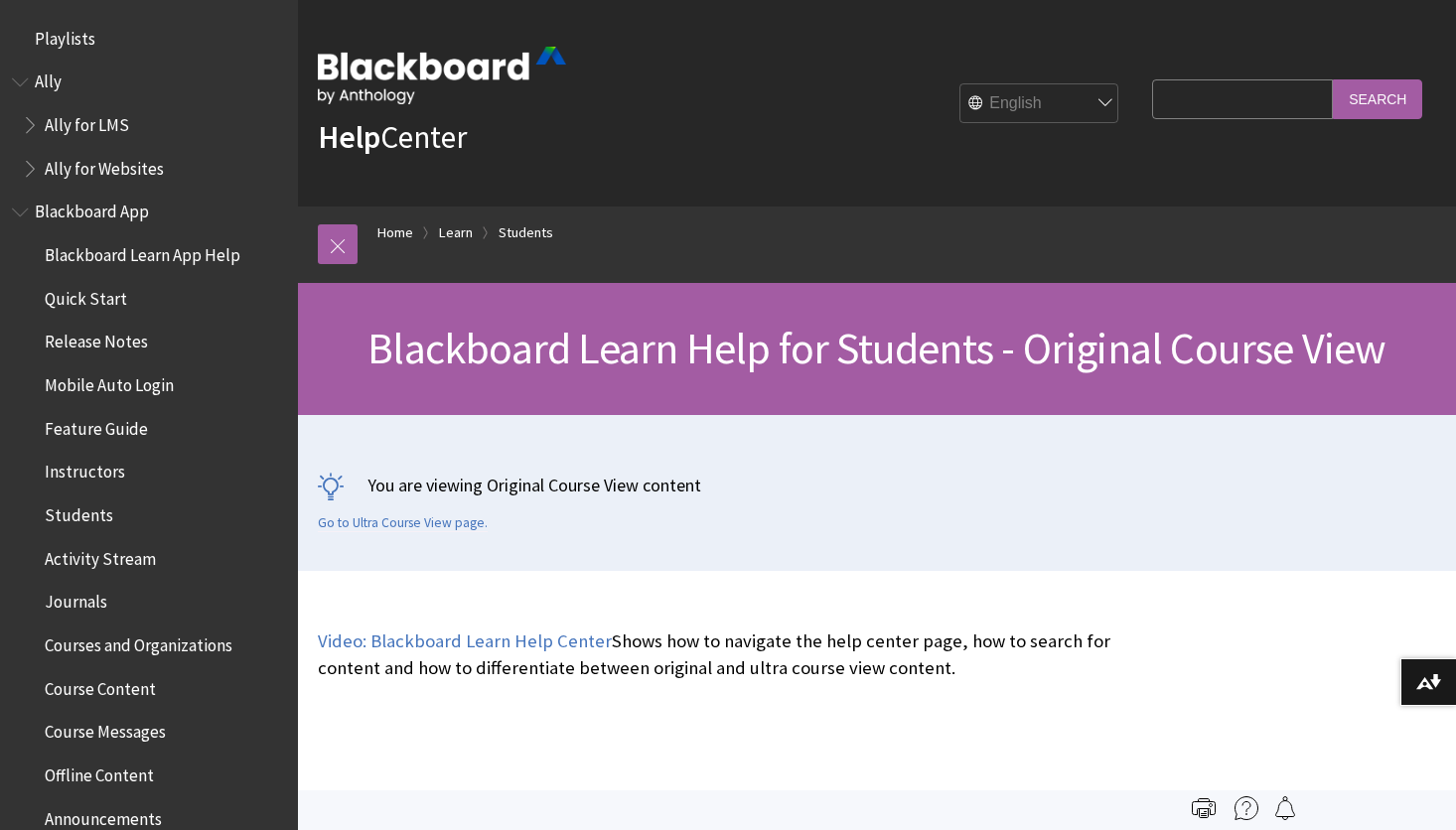scroll, scrollTop: 0, scrollLeft: 0, axis: both 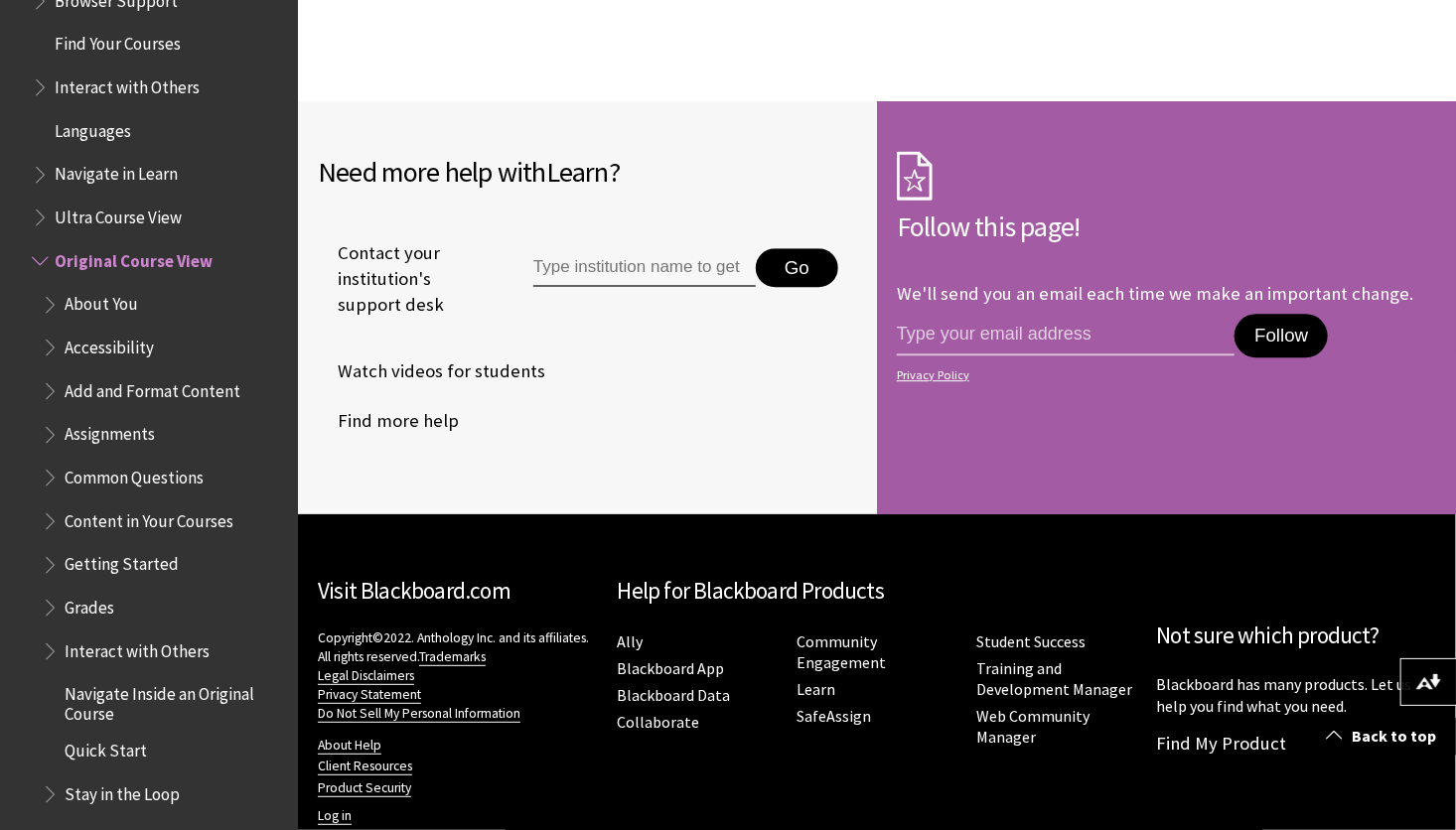 click on "Assignments" at bounding box center (109, 431) 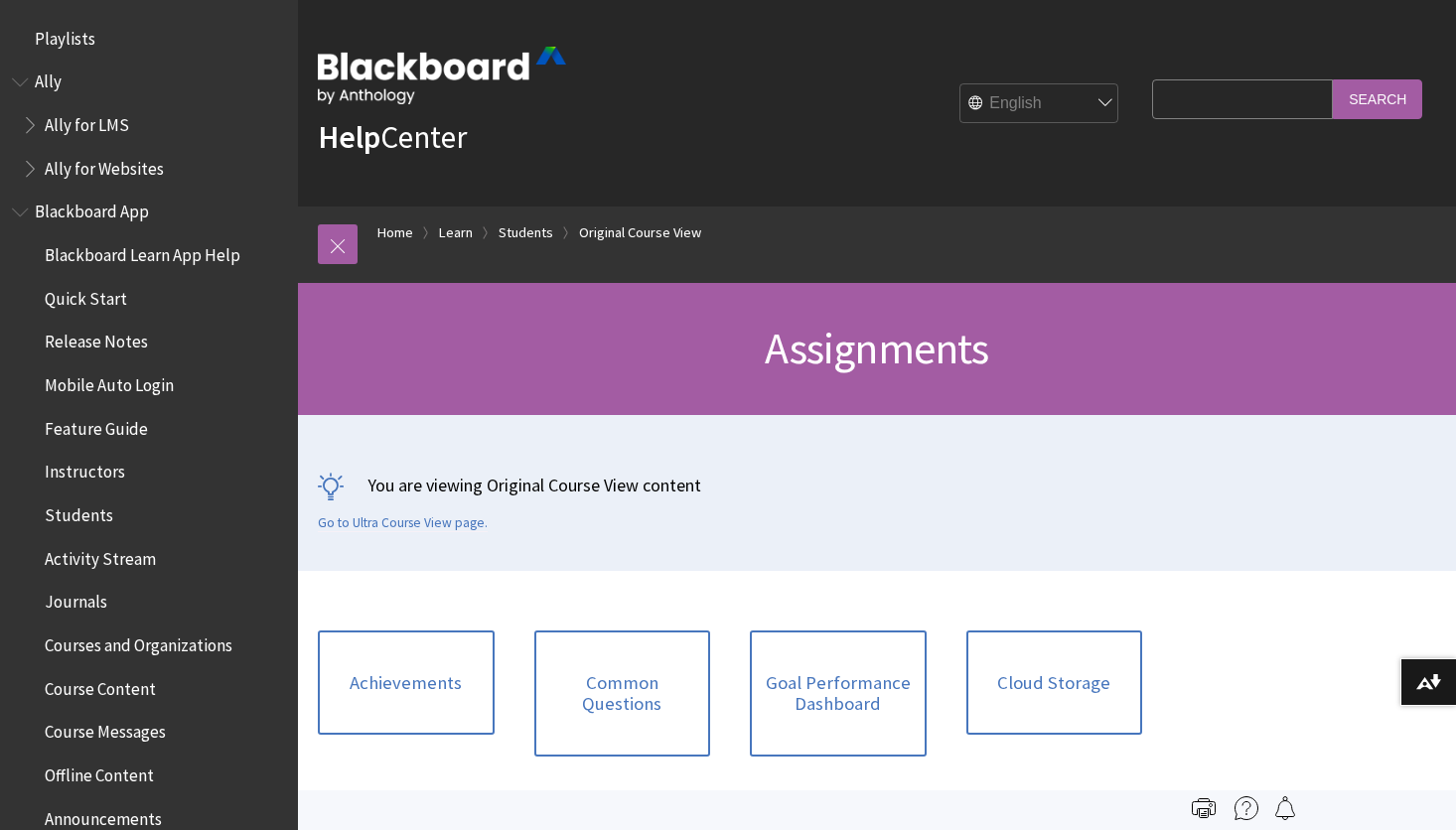 scroll, scrollTop: 0, scrollLeft: 0, axis: both 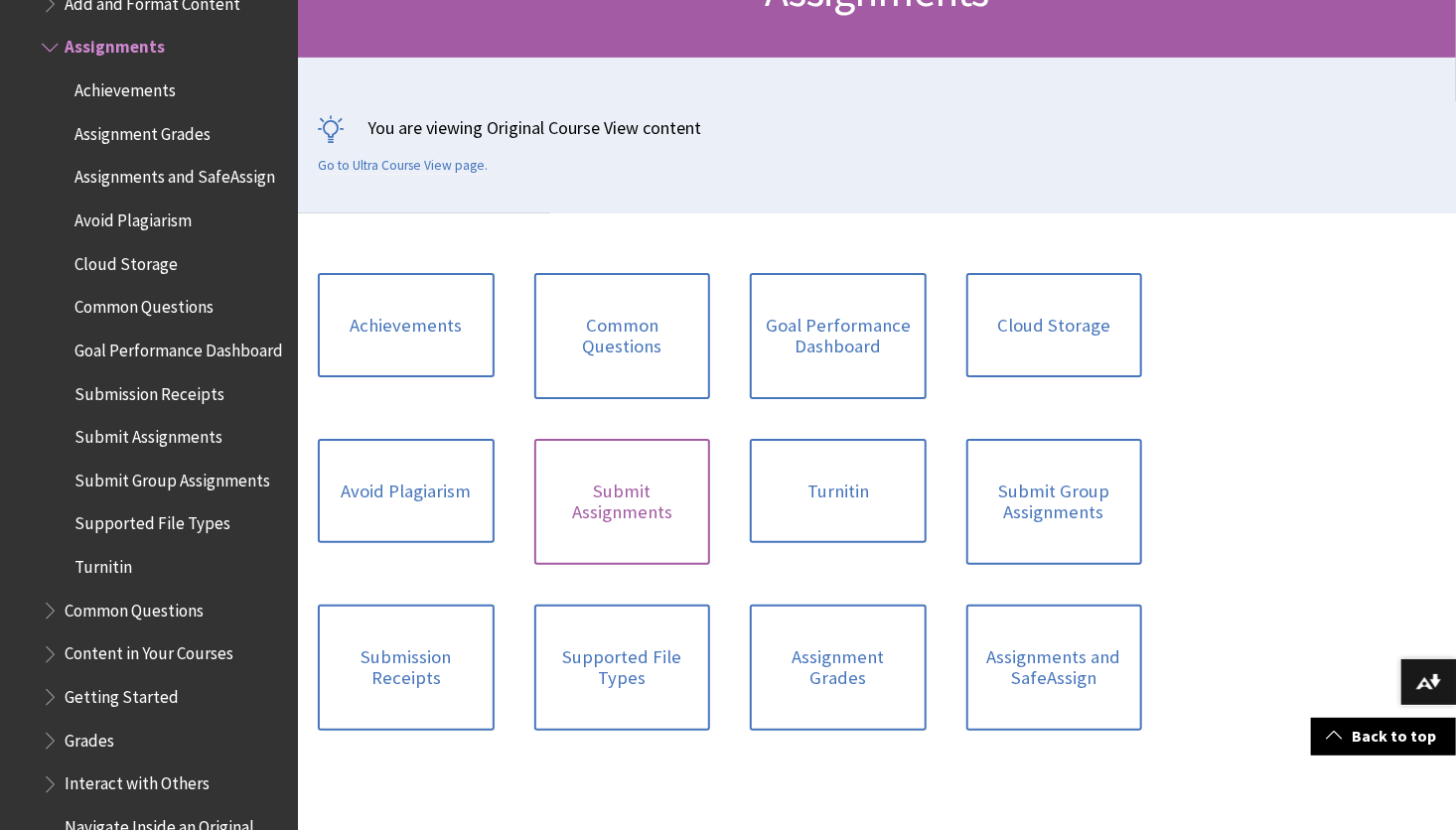 click on "Submit Assignments" at bounding box center (623, 501) 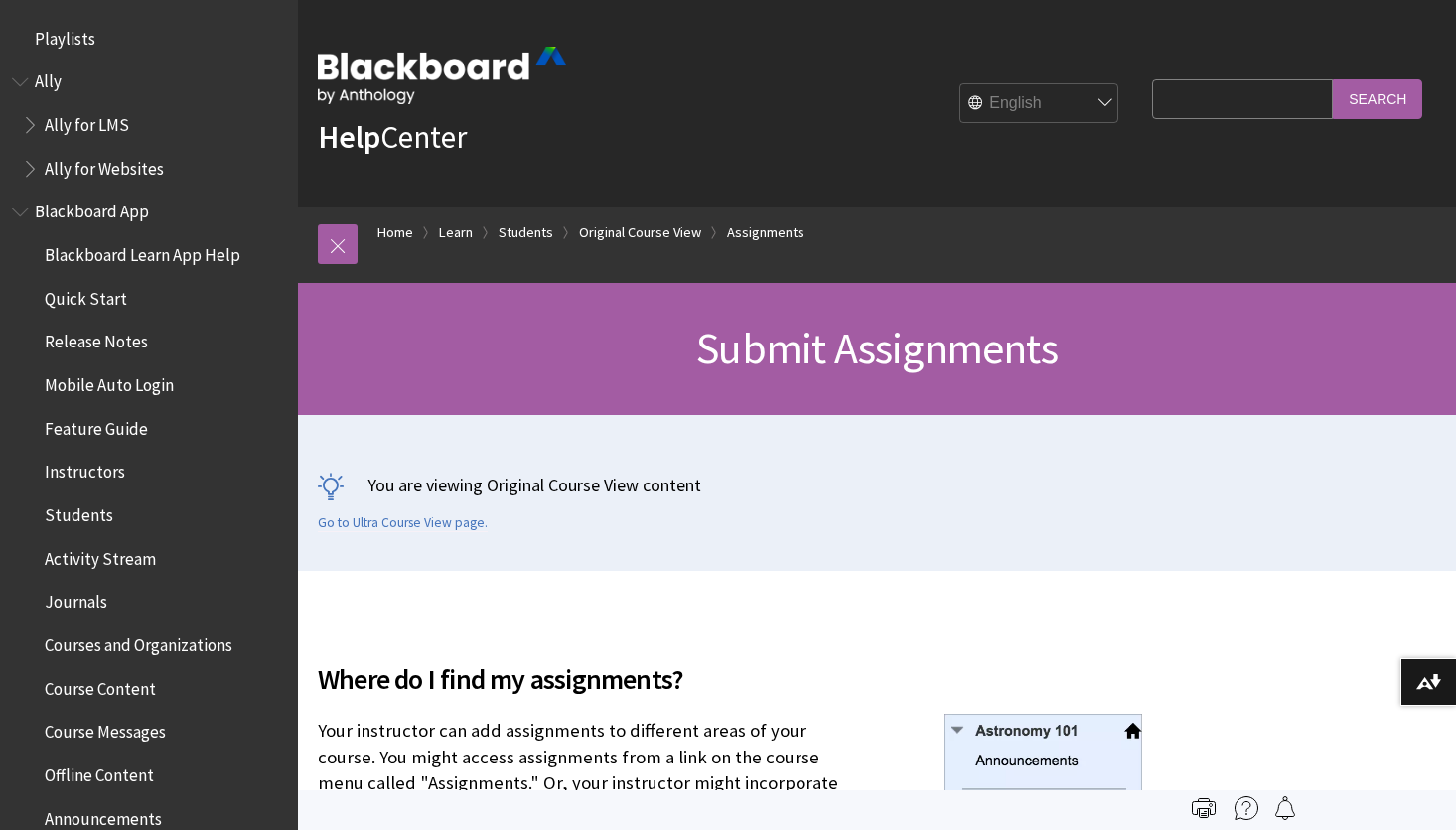 scroll, scrollTop: 0, scrollLeft: 0, axis: both 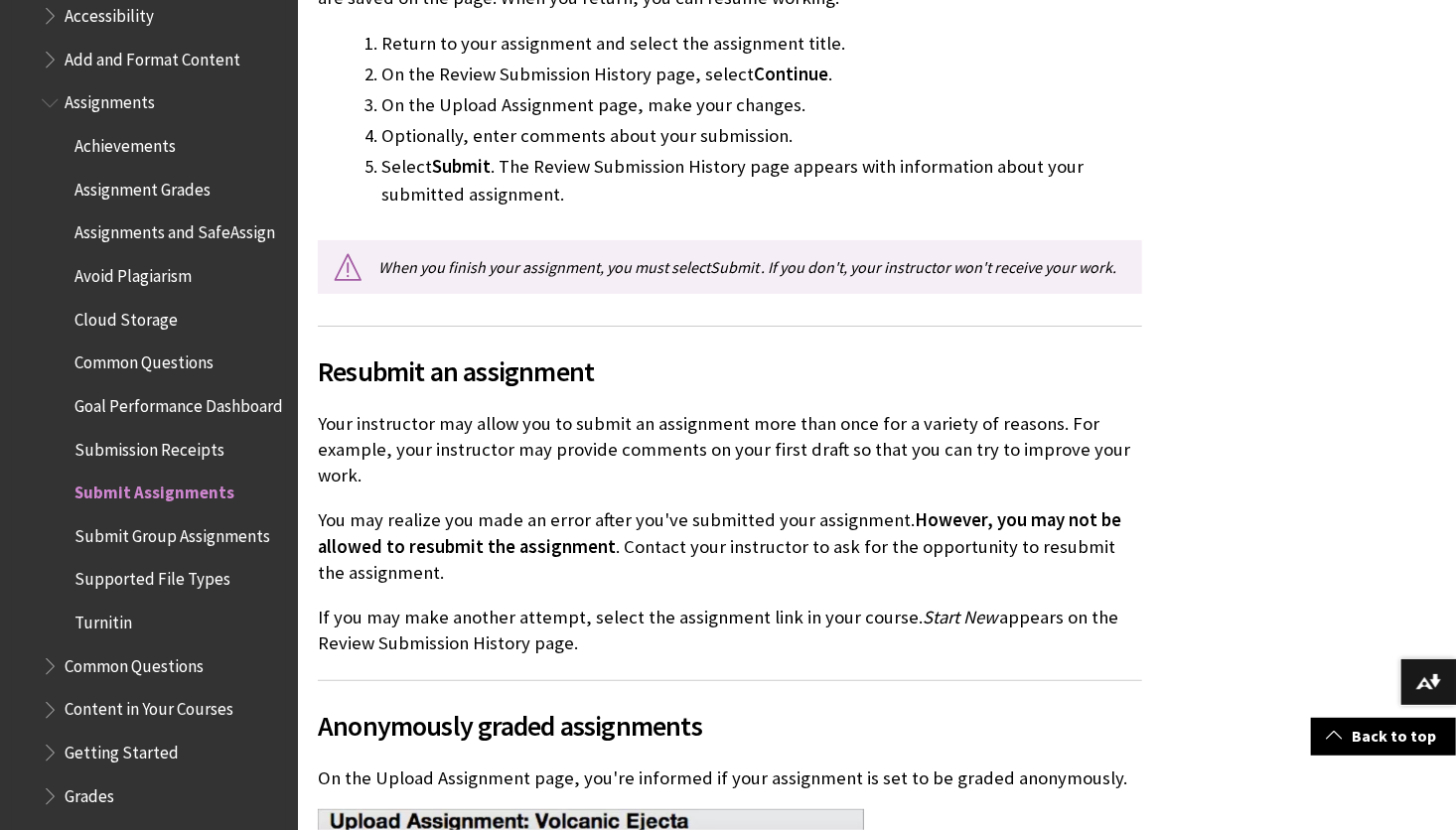 click on "Achievements Assignment Grades Assignments and SafeAssign Avoid Plagiarism Cloud Storage Common Questions Goal Performance Dashboard Submission Receipts Submit Assignments Submit Group Assignments Supported File Types Turnitin" at bounding box center (164, 384) 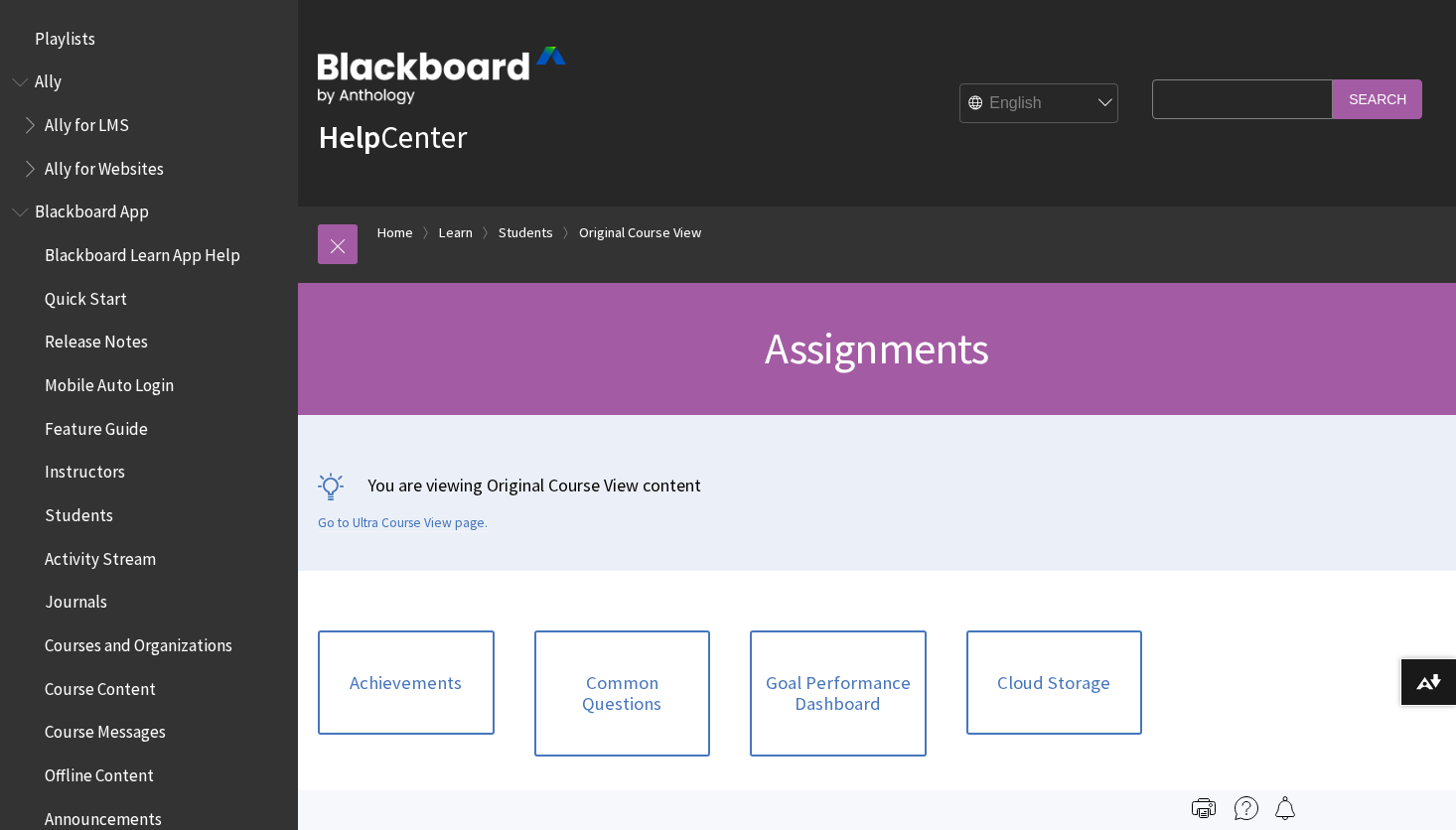 scroll, scrollTop: 0, scrollLeft: 0, axis: both 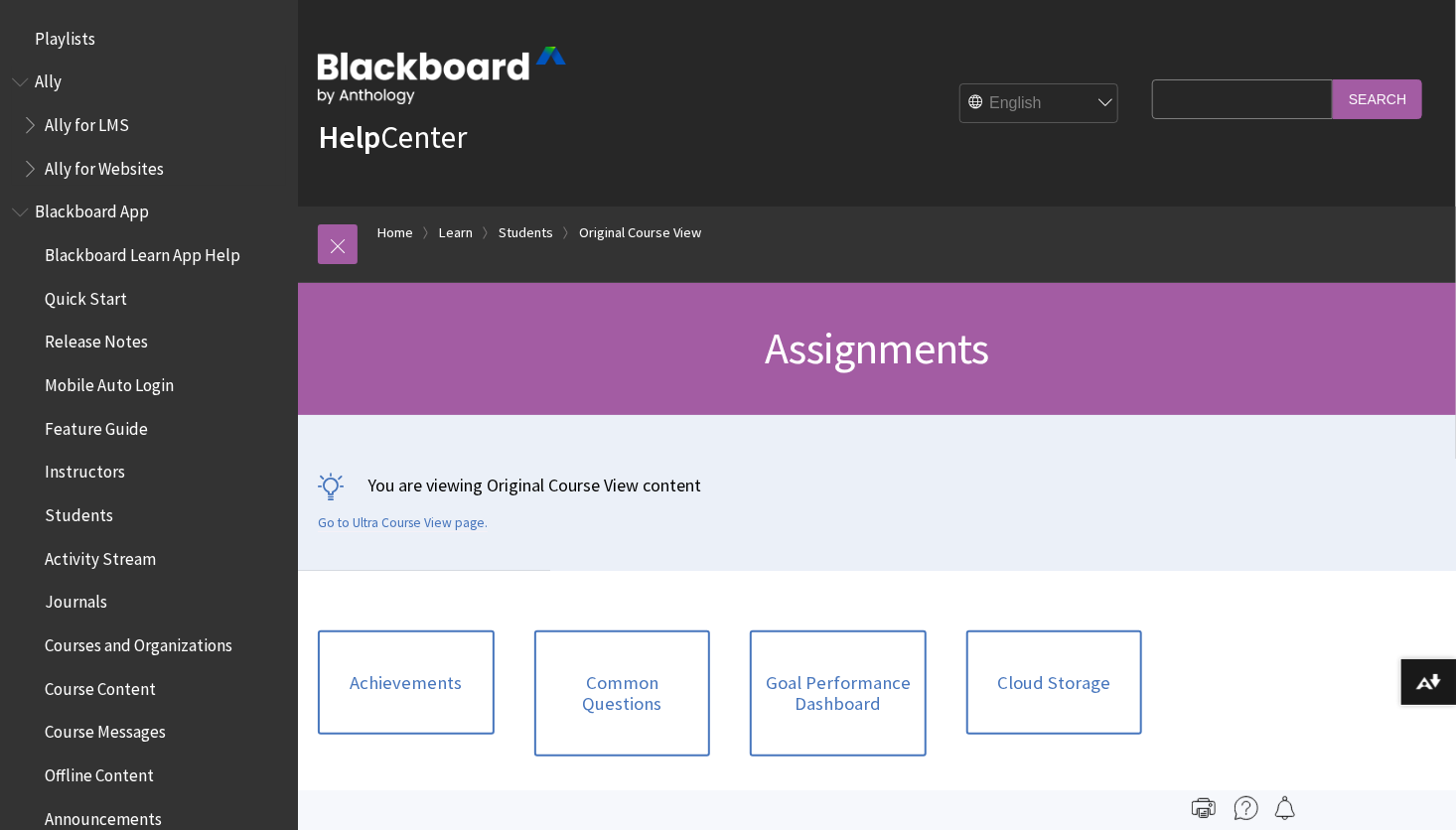 click on "Ally for Websites" at bounding box center (104, 165) 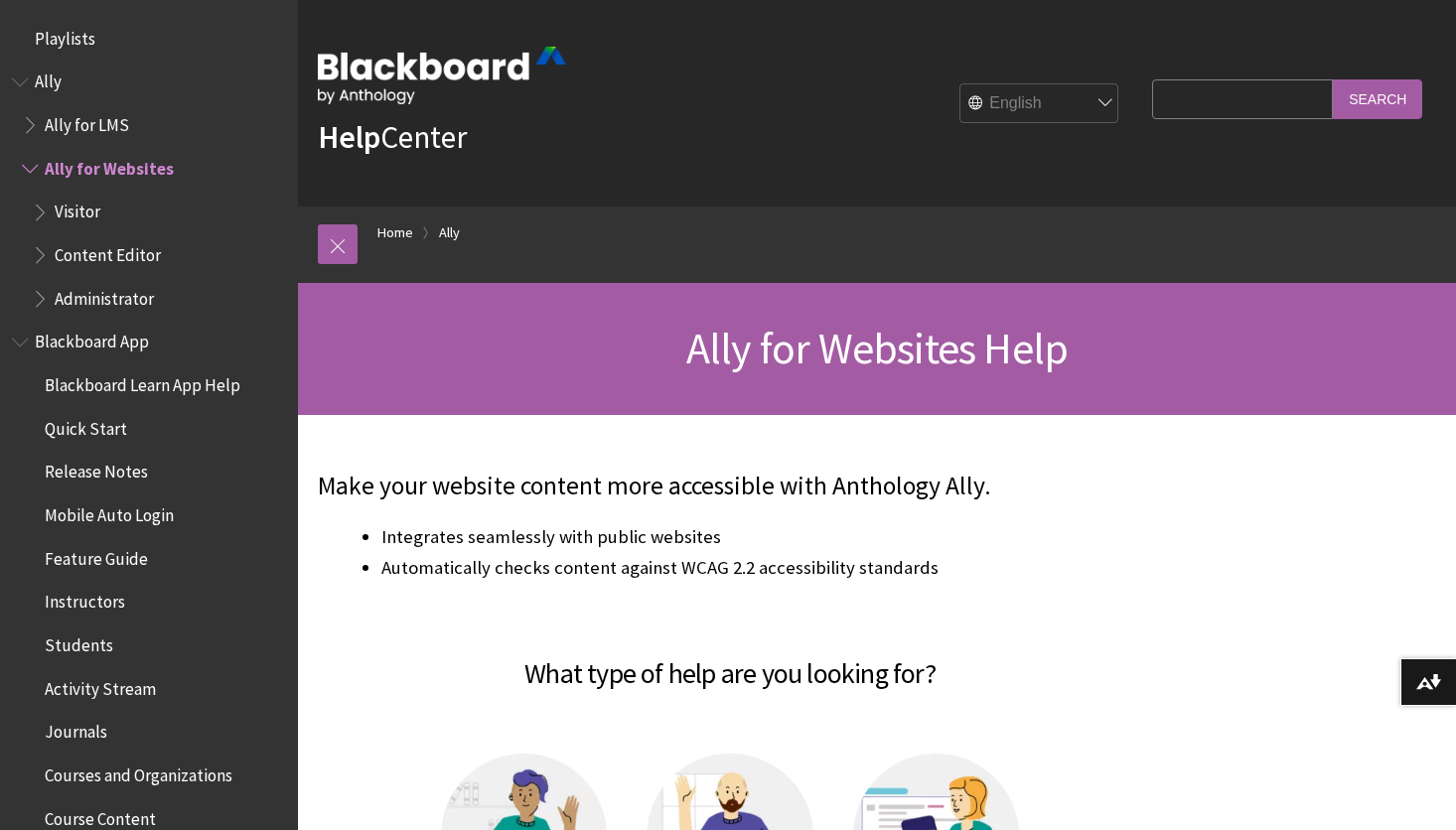 scroll, scrollTop: 0, scrollLeft: 0, axis: both 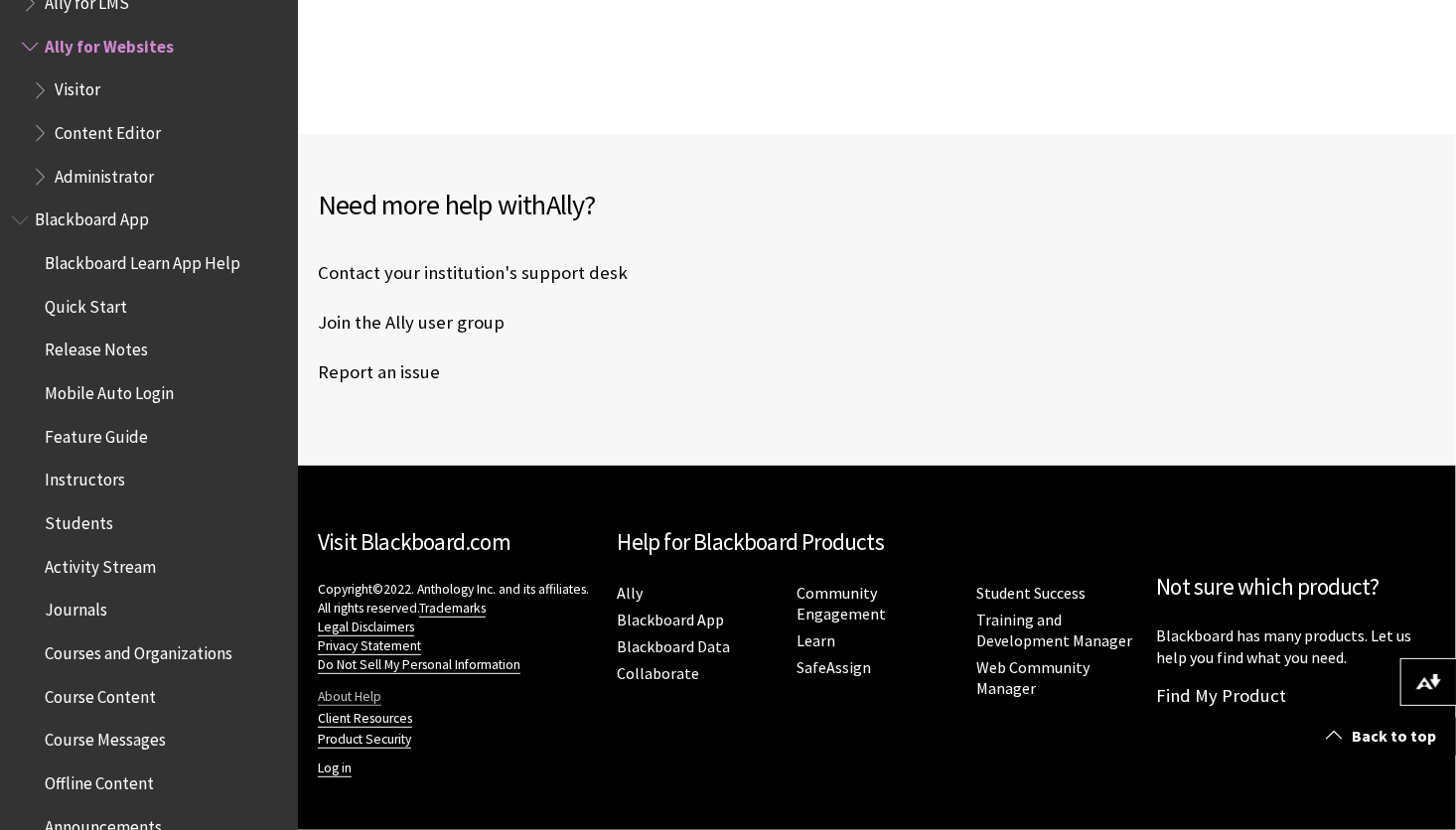 click on "About Help" at bounding box center [350, 697] 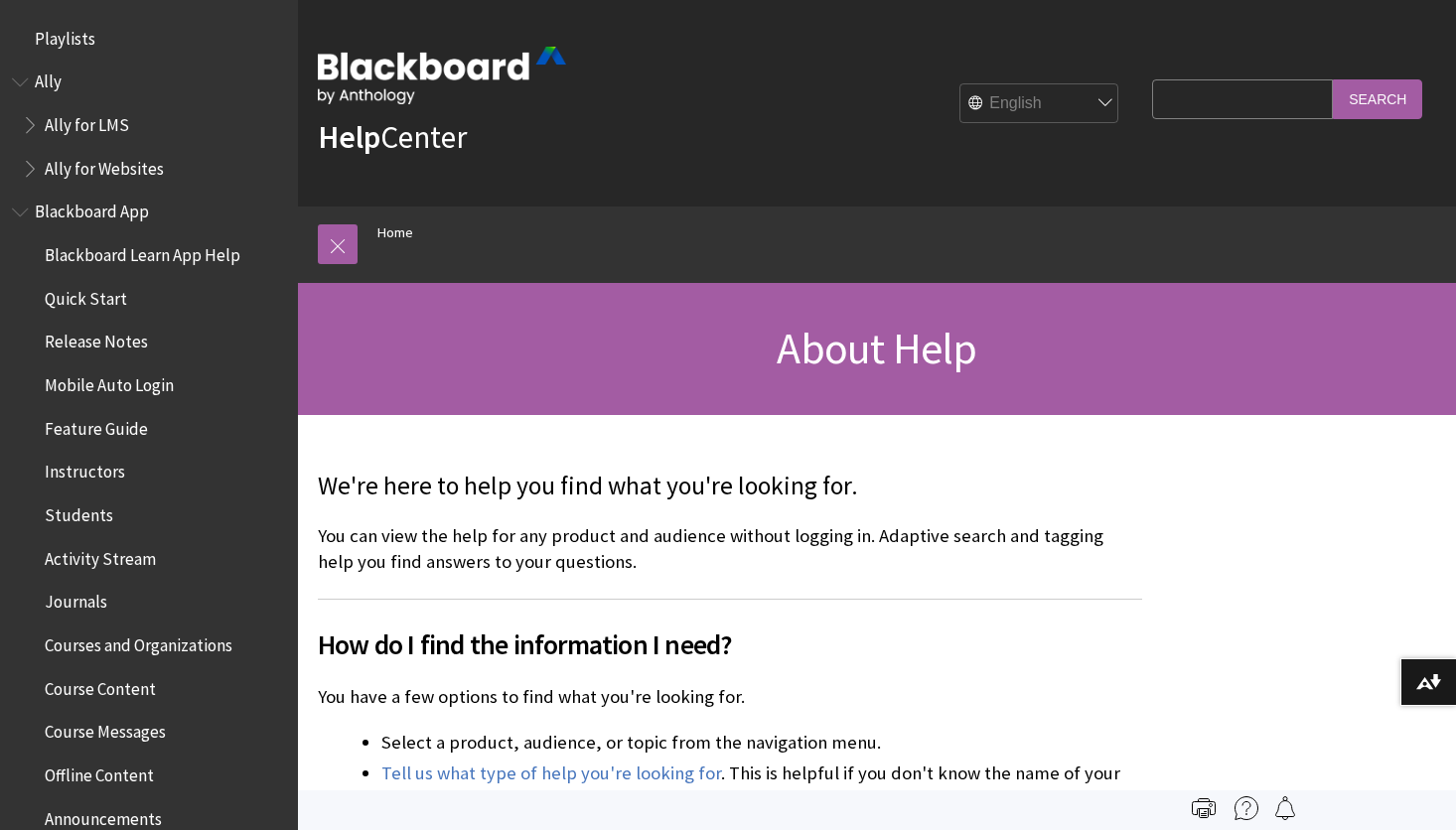 scroll, scrollTop: 0, scrollLeft: 0, axis: both 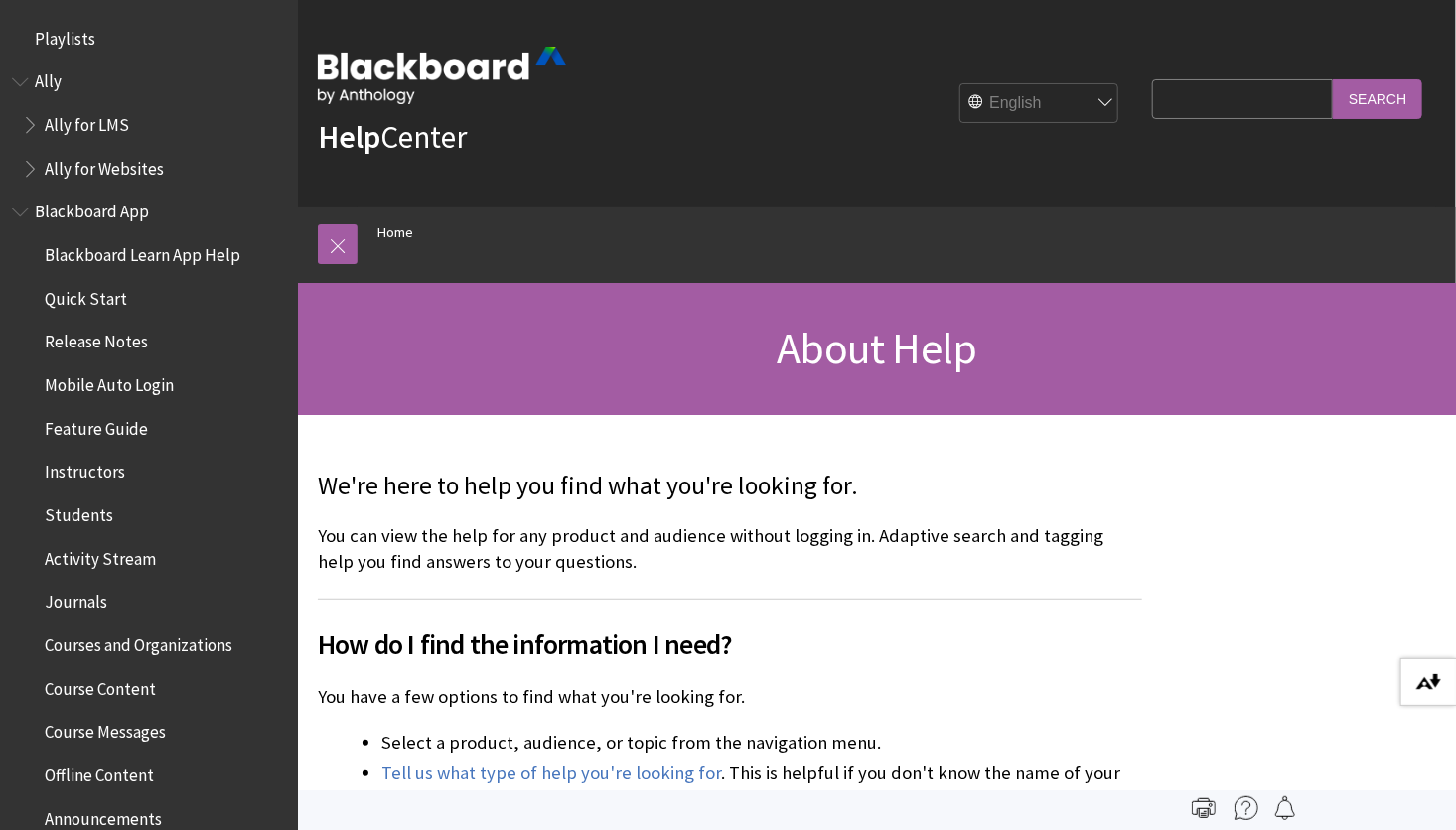click at bounding box center [1428, 682] 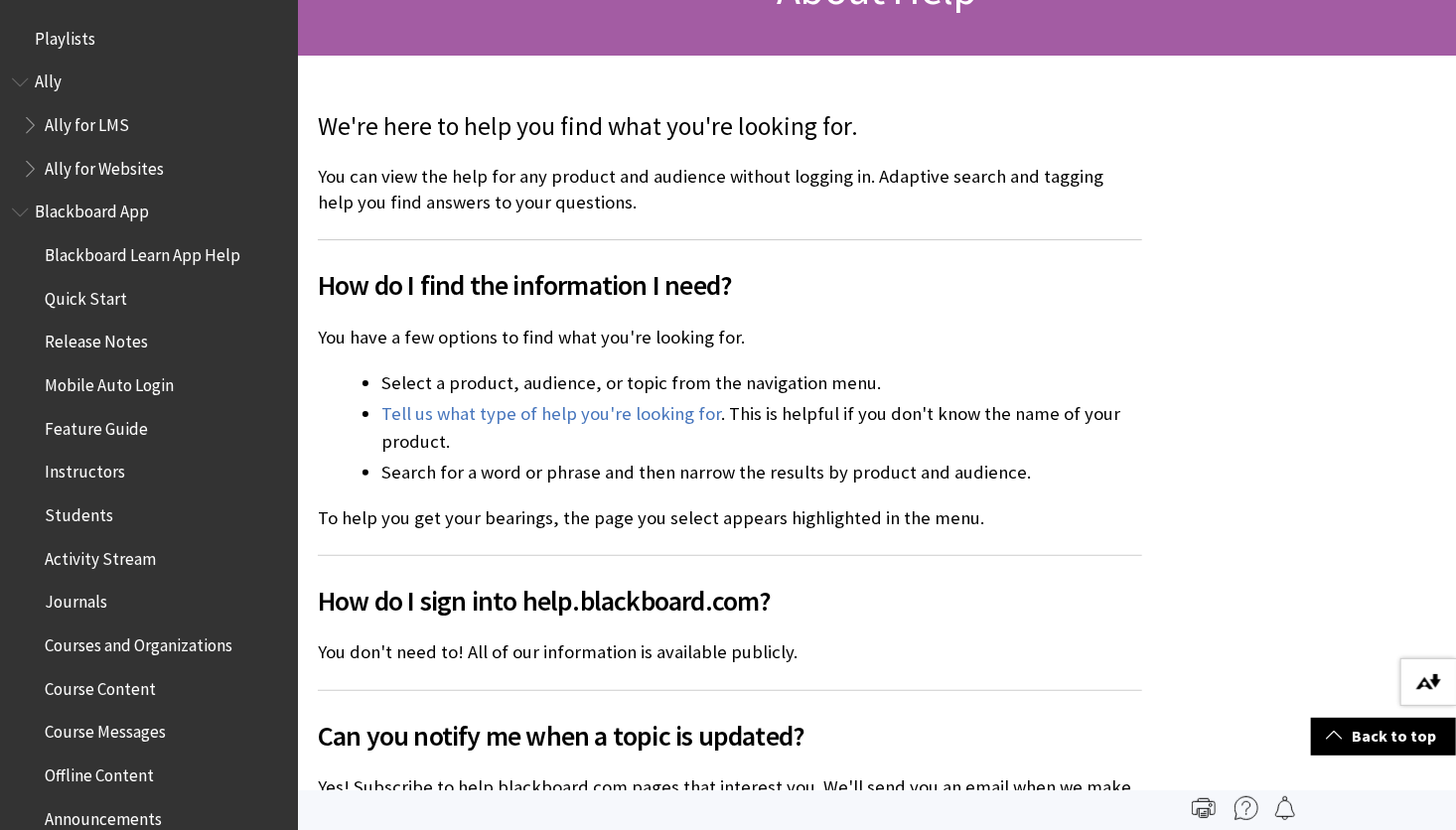 scroll, scrollTop: 357, scrollLeft: 0, axis: vertical 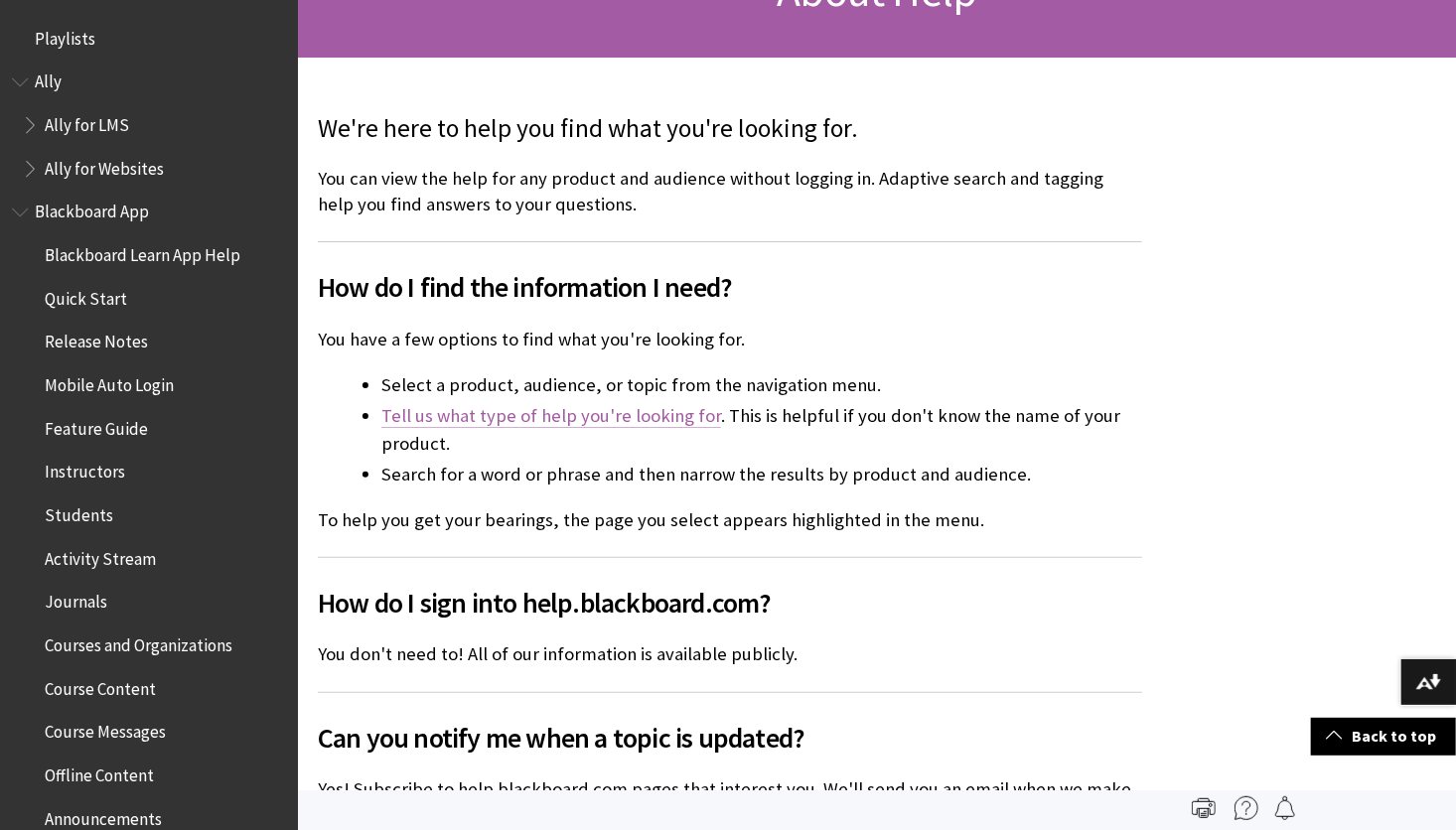 click on "Tell us what type of help you're looking for" at bounding box center (551, 416) 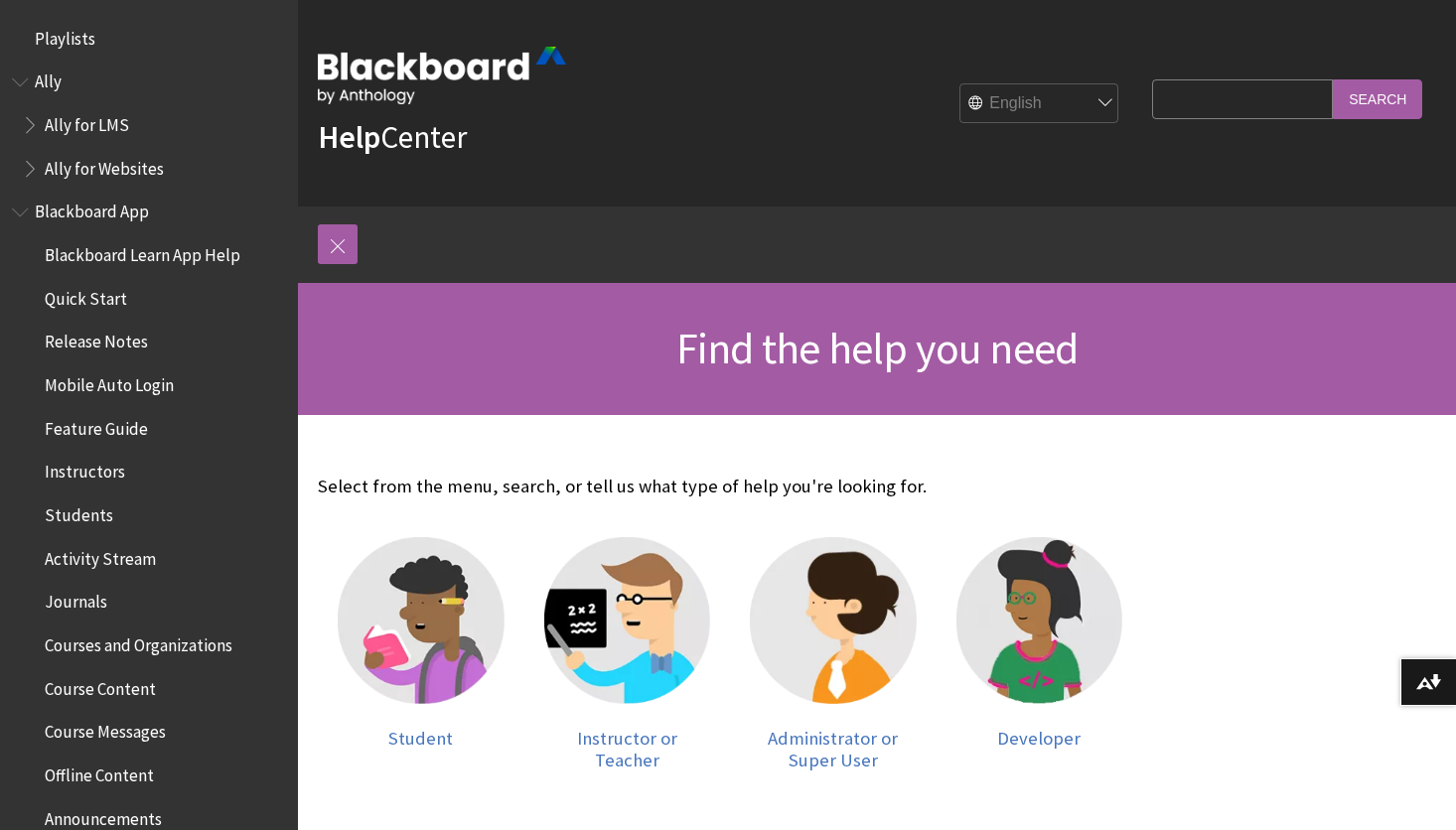 scroll, scrollTop: 0, scrollLeft: 0, axis: both 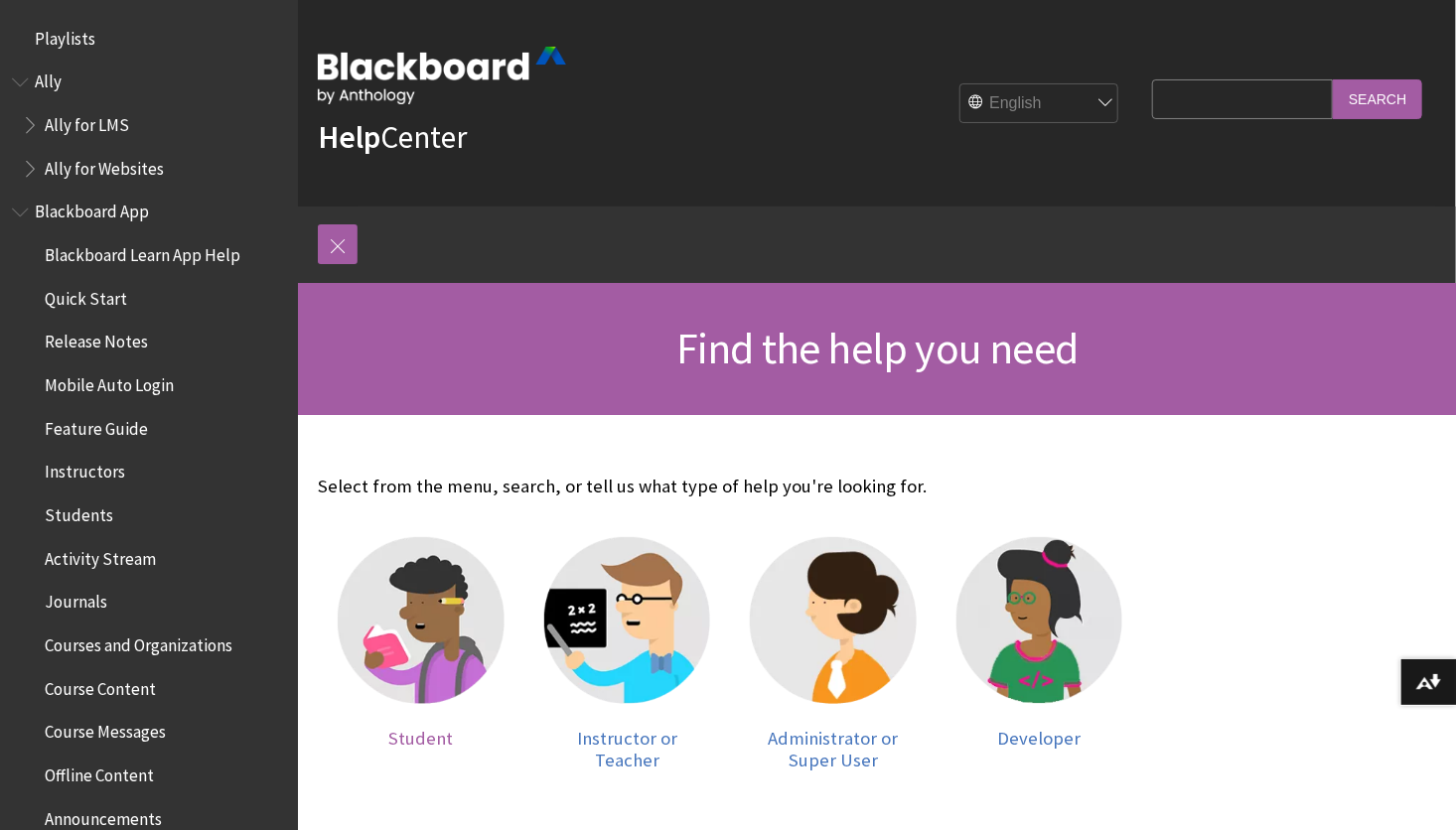 click at bounding box center [421, 621] 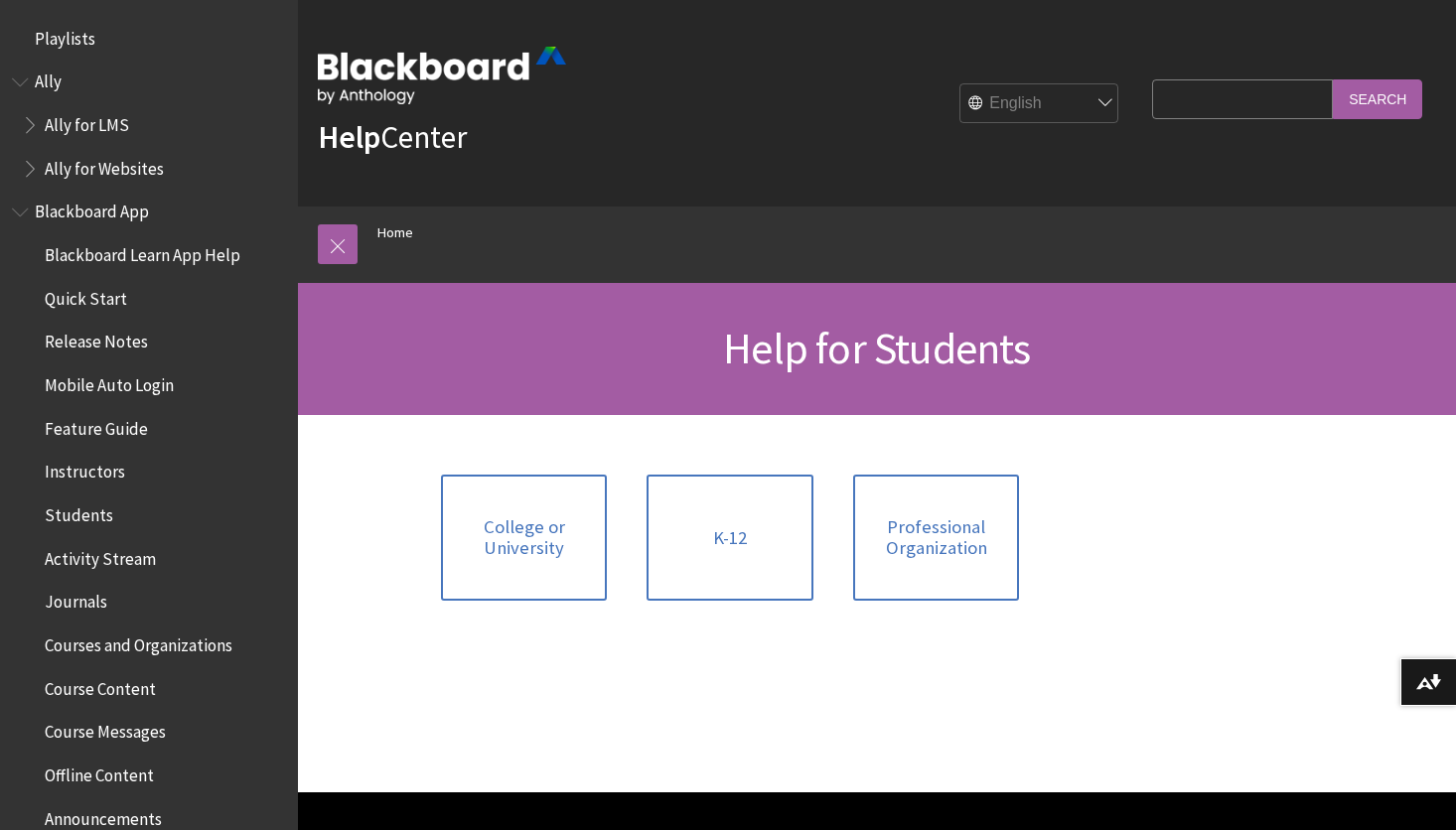 scroll, scrollTop: 0, scrollLeft: 0, axis: both 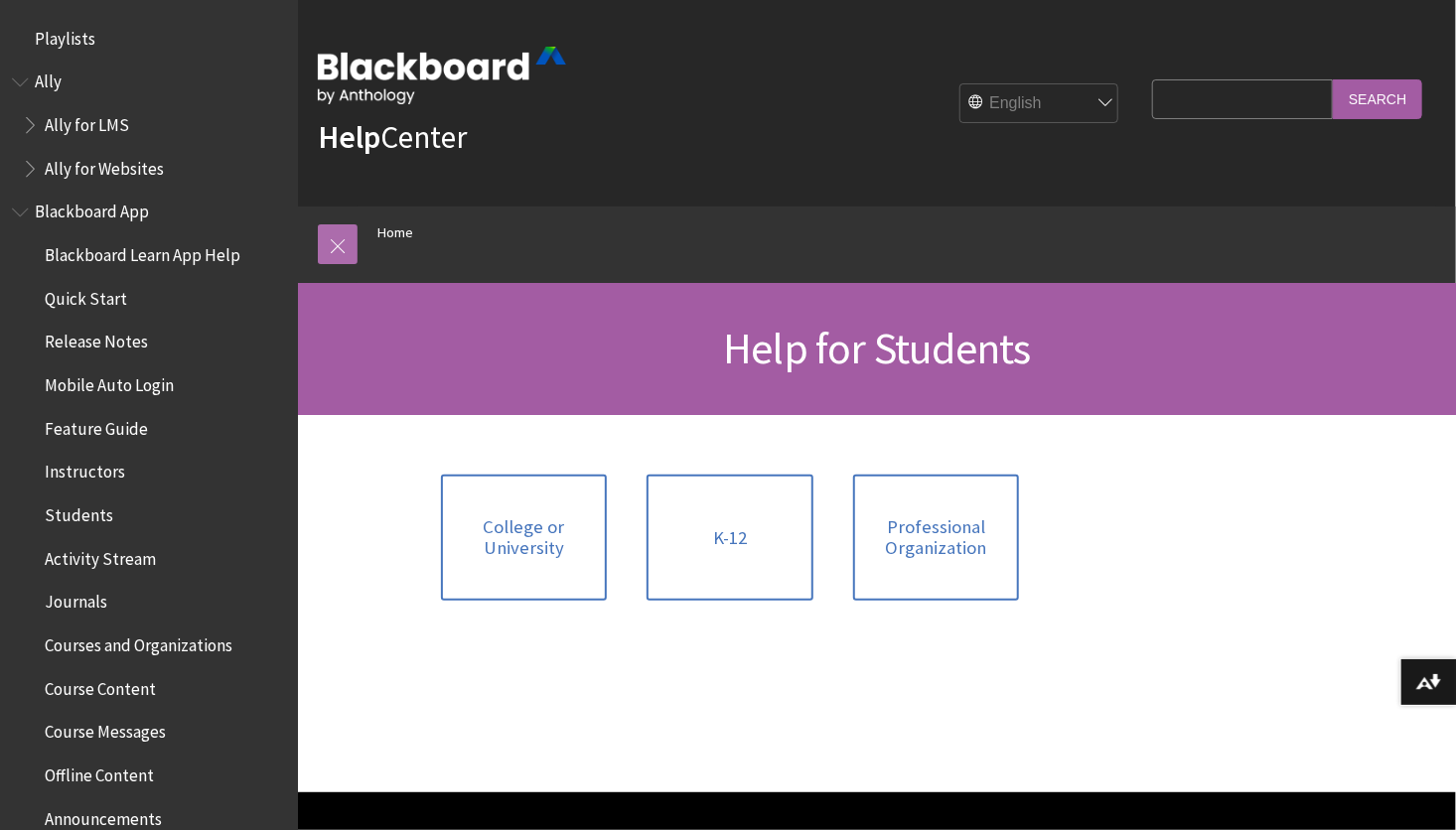 click at bounding box center (338, 244) 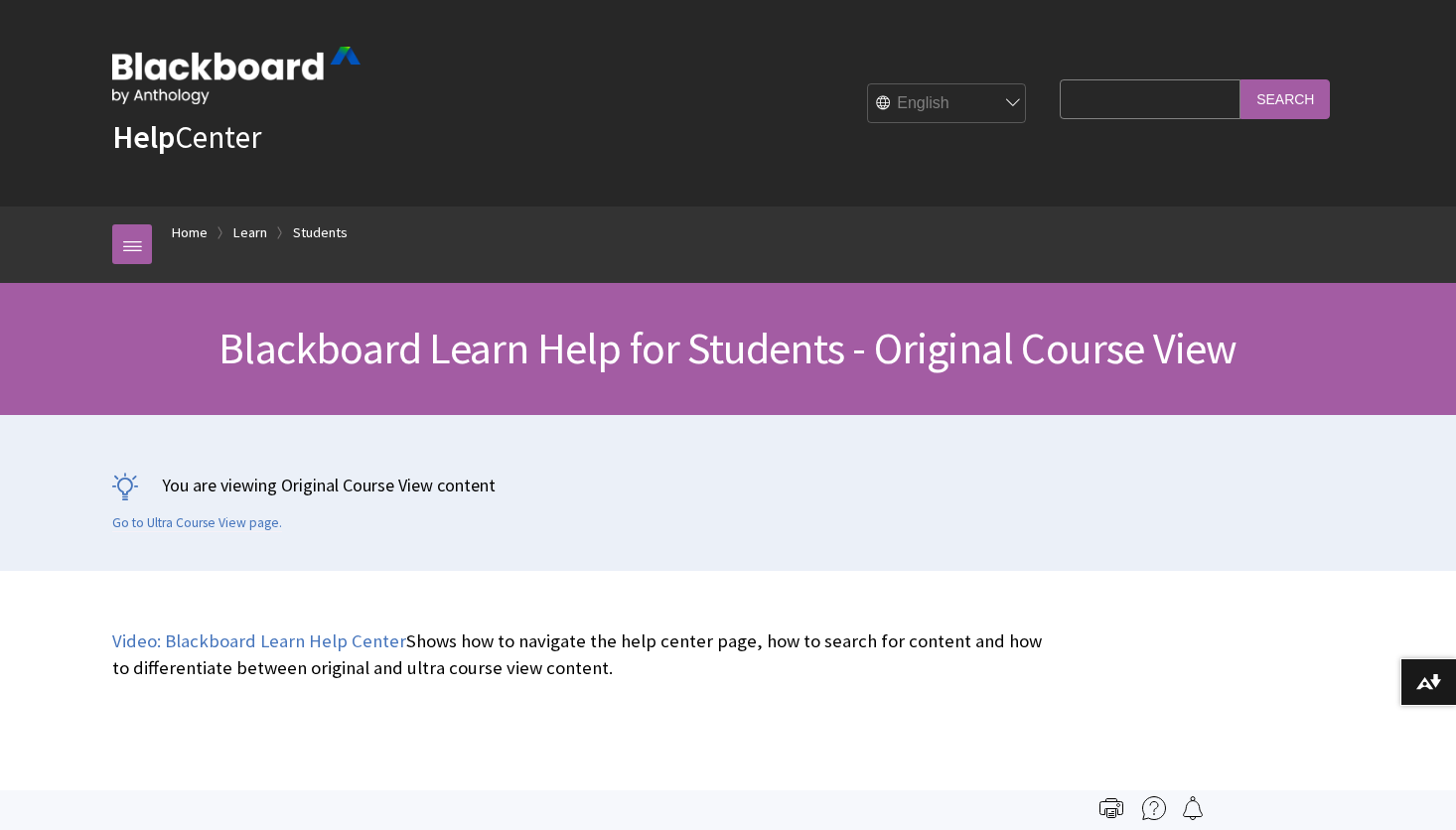 scroll, scrollTop: 0, scrollLeft: 0, axis: both 